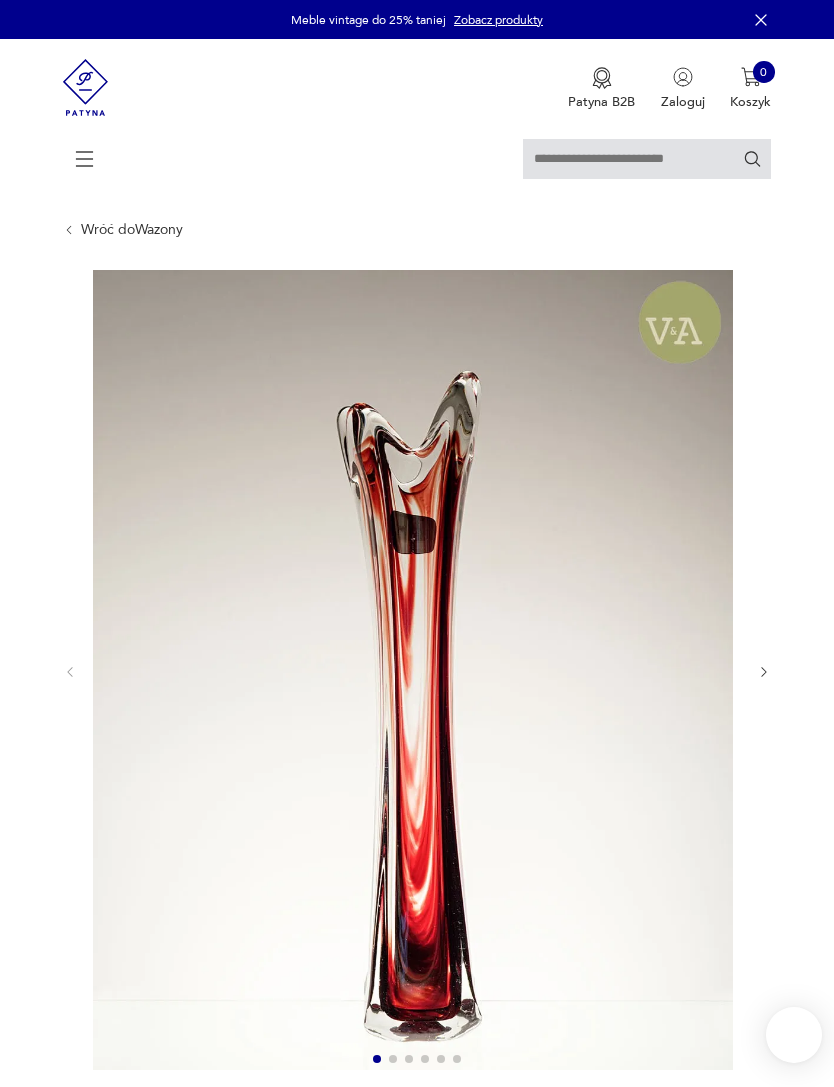 scroll, scrollTop: 22, scrollLeft: 0, axis: vertical 